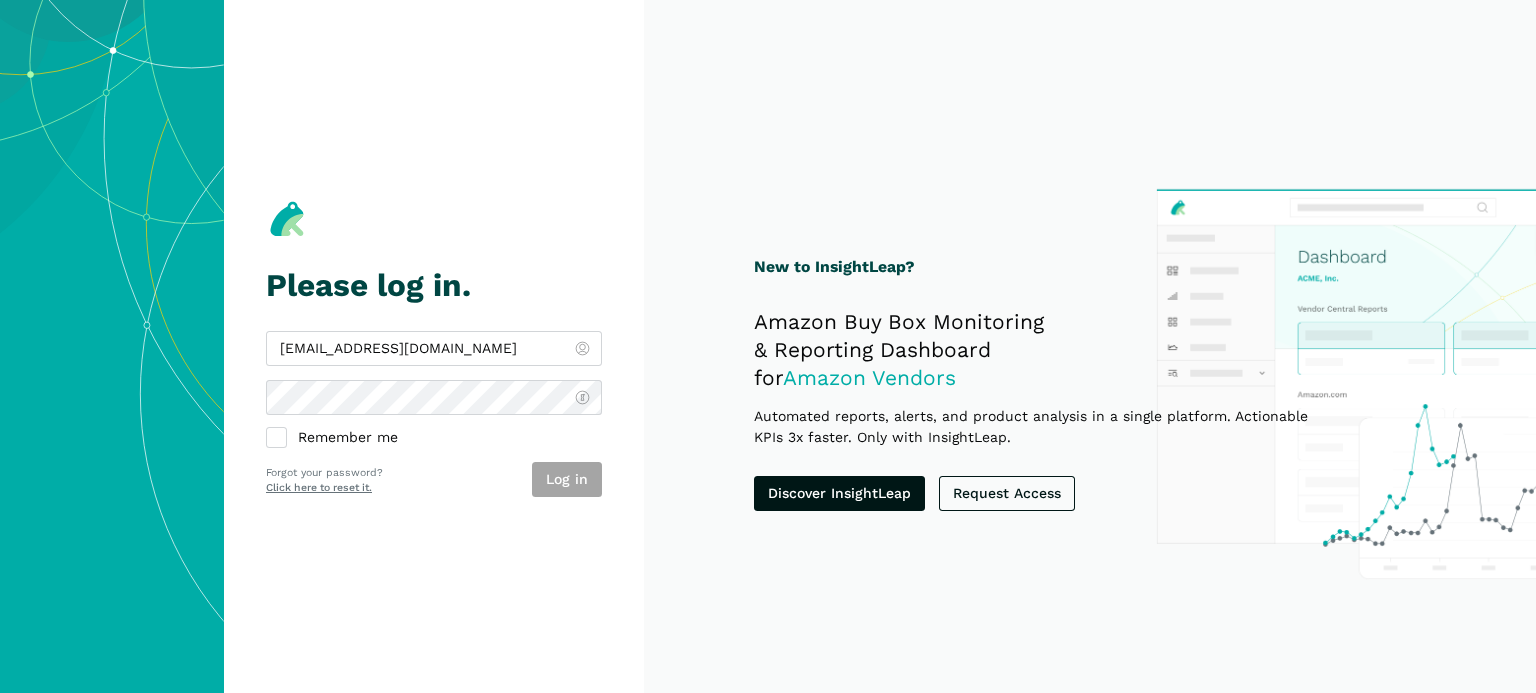 scroll, scrollTop: 0, scrollLeft: 0, axis: both 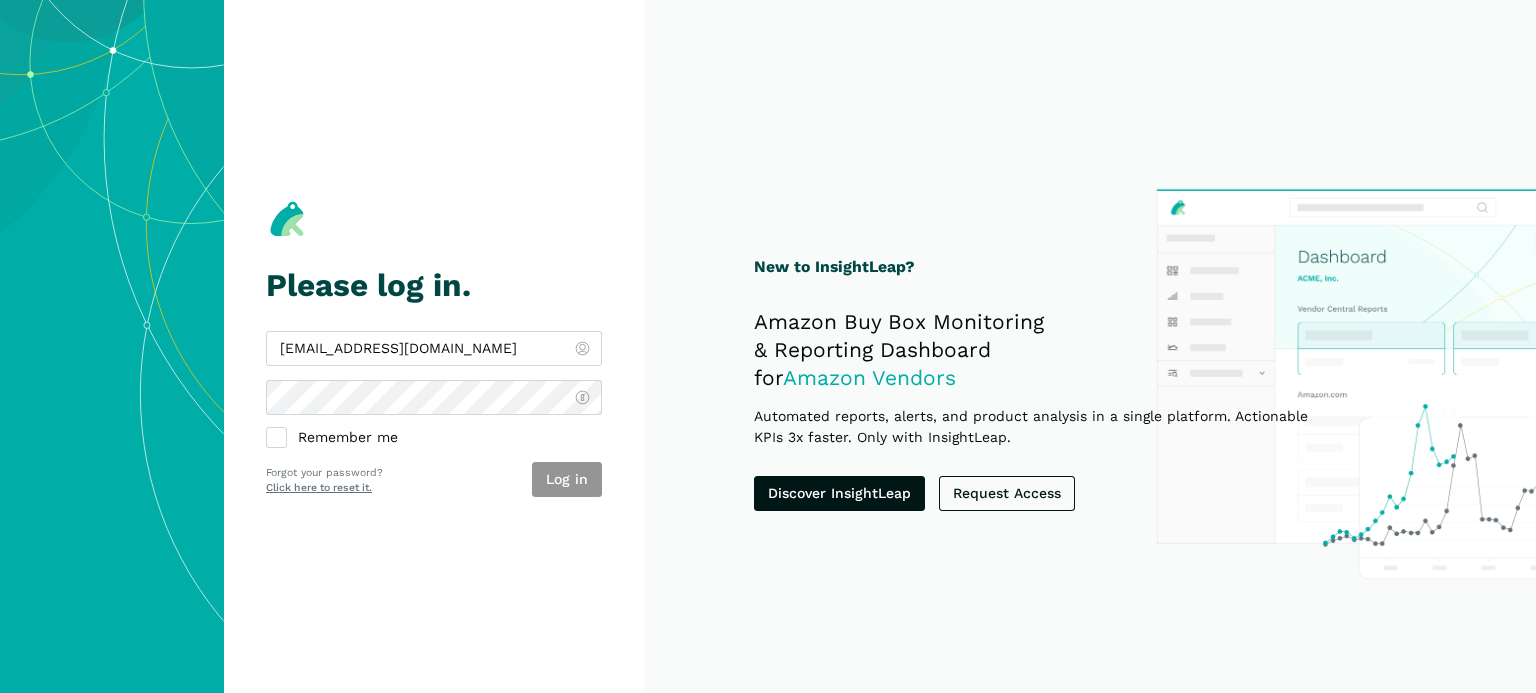 type on "[EMAIL_ADDRESS][DOMAIN_NAME]" 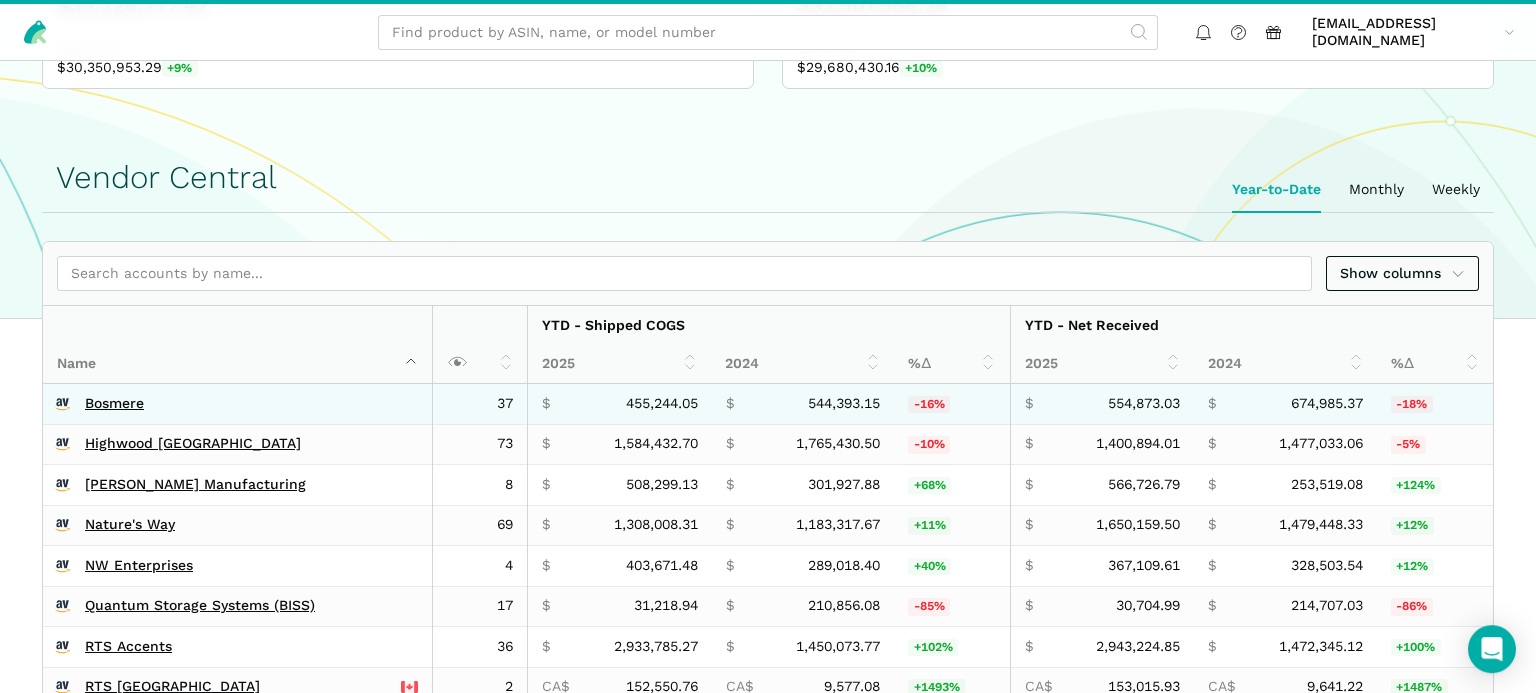 scroll, scrollTop: 316, scrollLeft: 0, axis: vertical 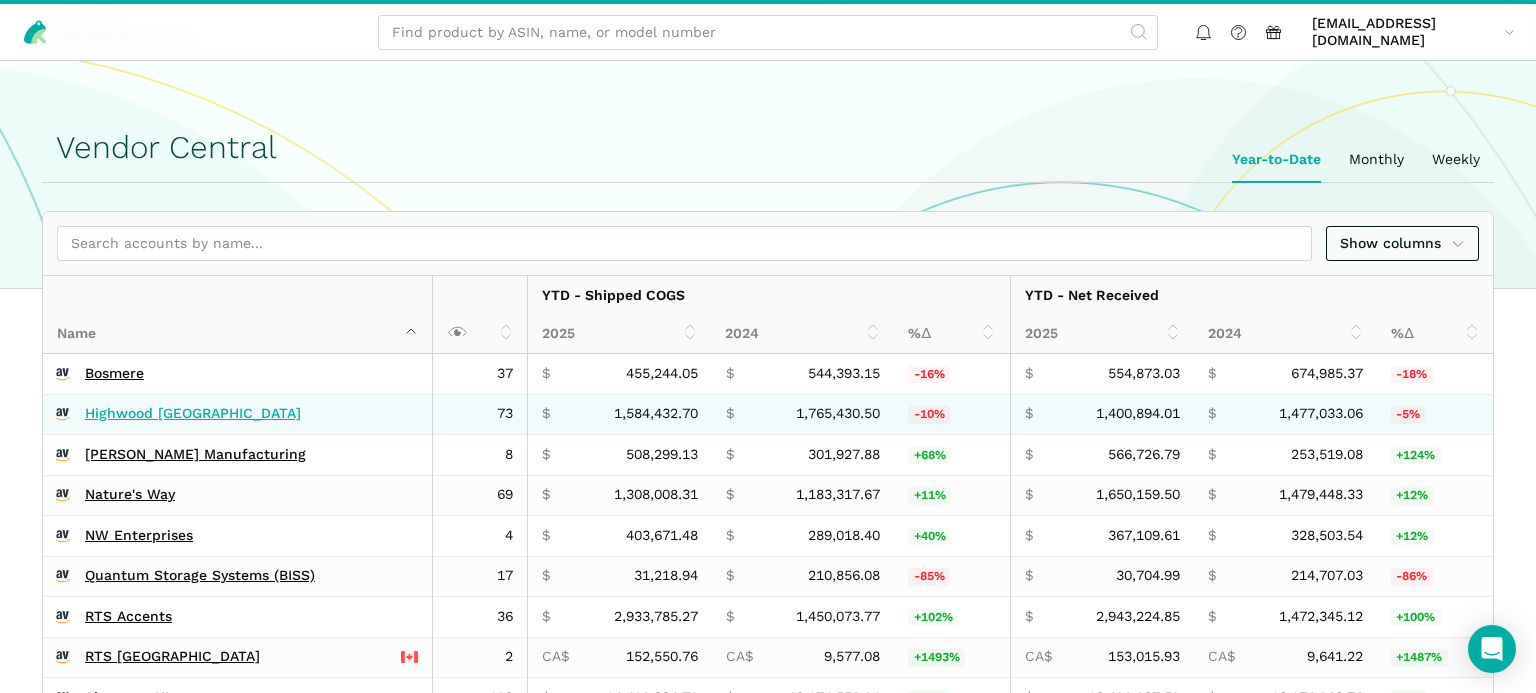 click on "Highwood [GEOGRAPHIC_DATA]" at bounding box center (193, 414) 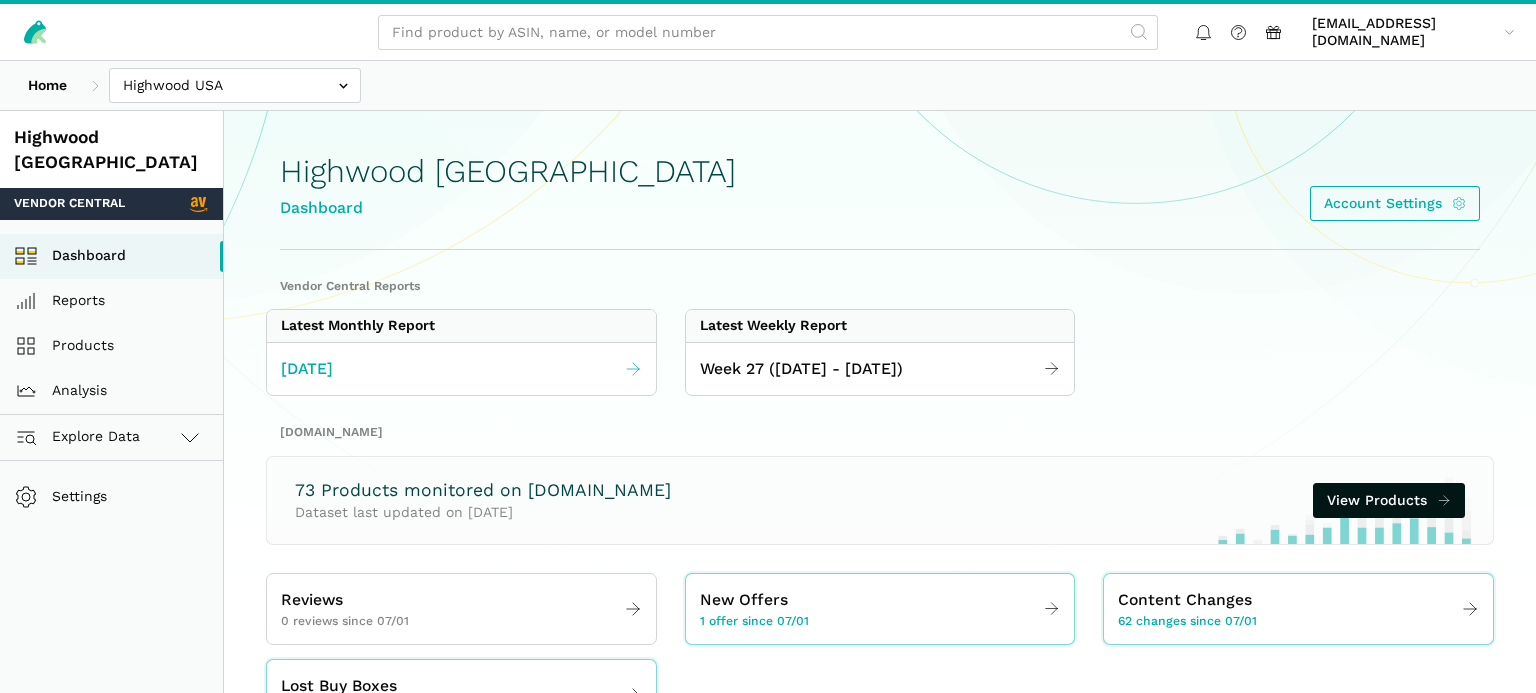 scroll, scrollTop: 0, scrollLeft: 0, axis: both 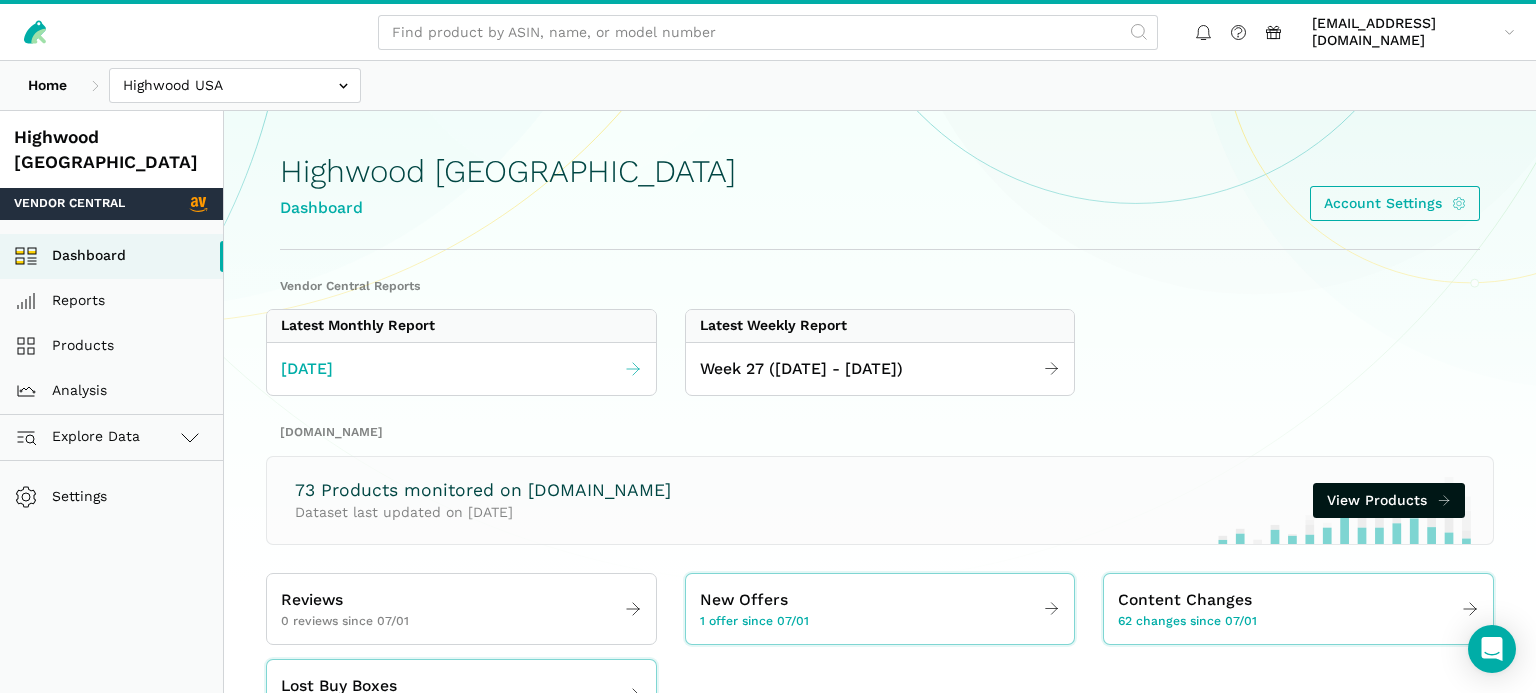 click on "June 2025" at bounding box center (307, 369) 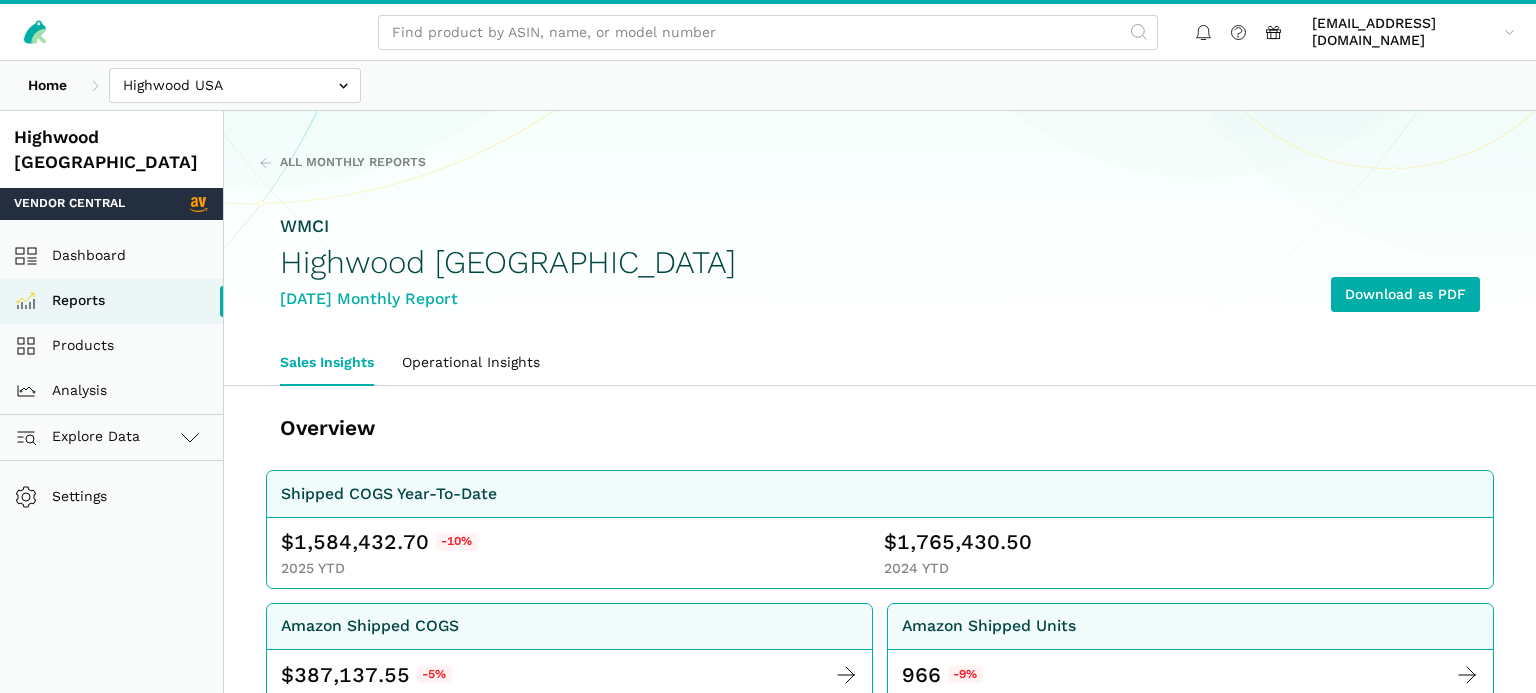 scroll, scrollTop: 0, scrollLeft: 0, axis: both 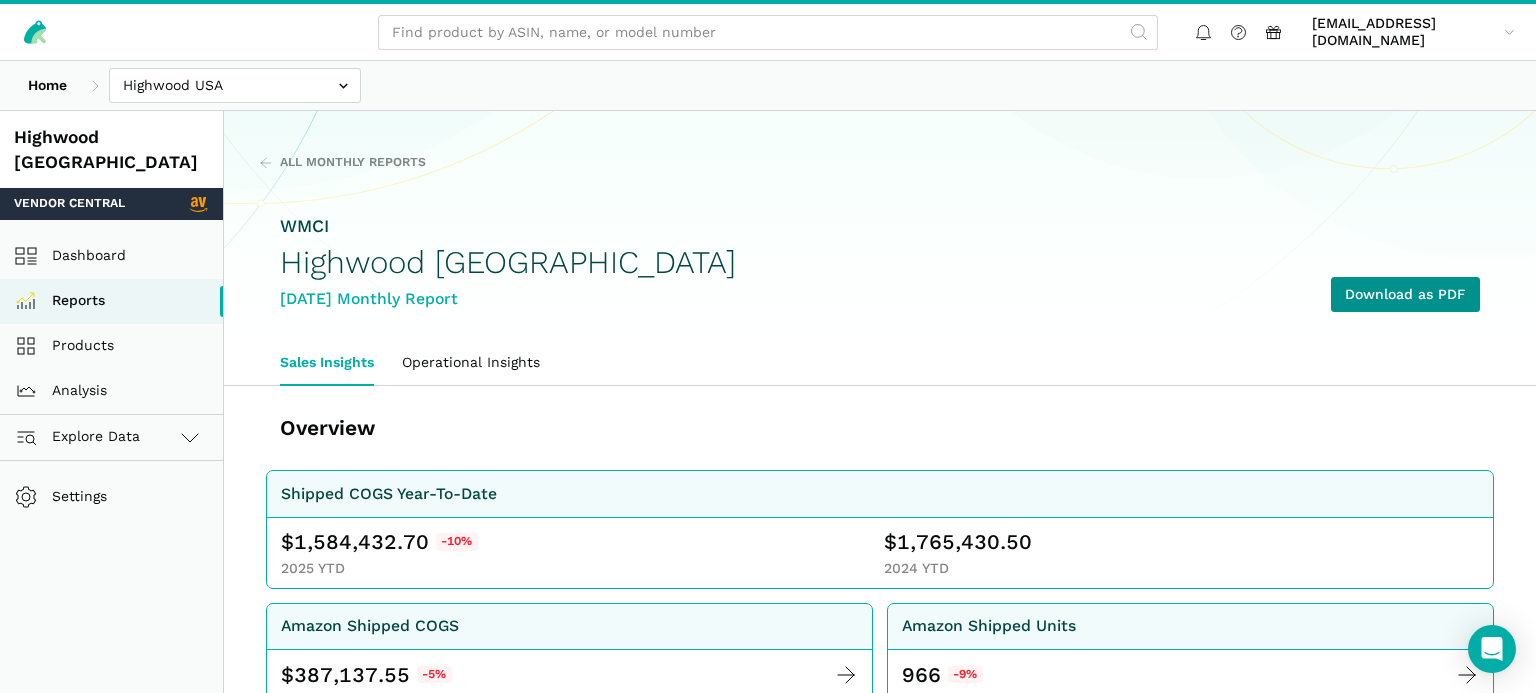 click on "Download as PDF" at bounding box center (1405, 294) 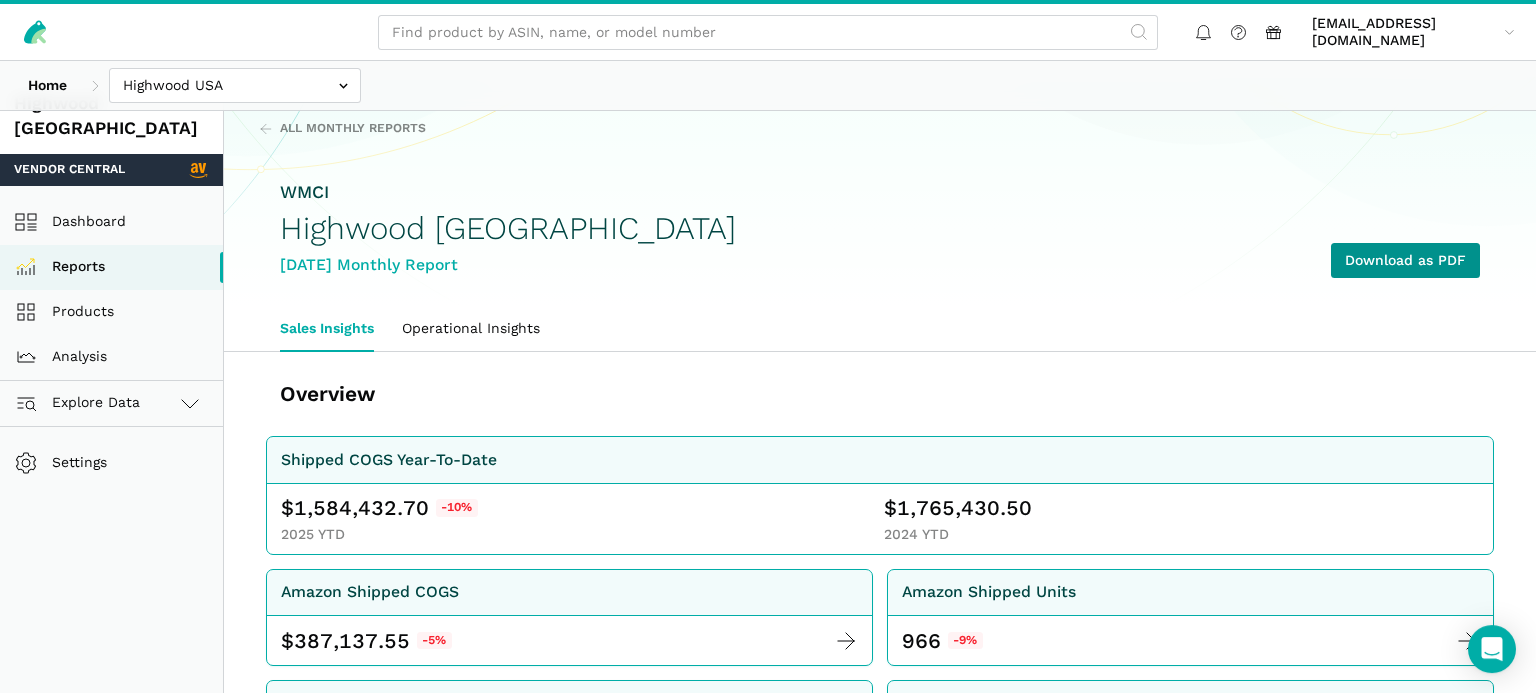 scroll, scrollTop: 0, scrollLeft: 0, axis: both 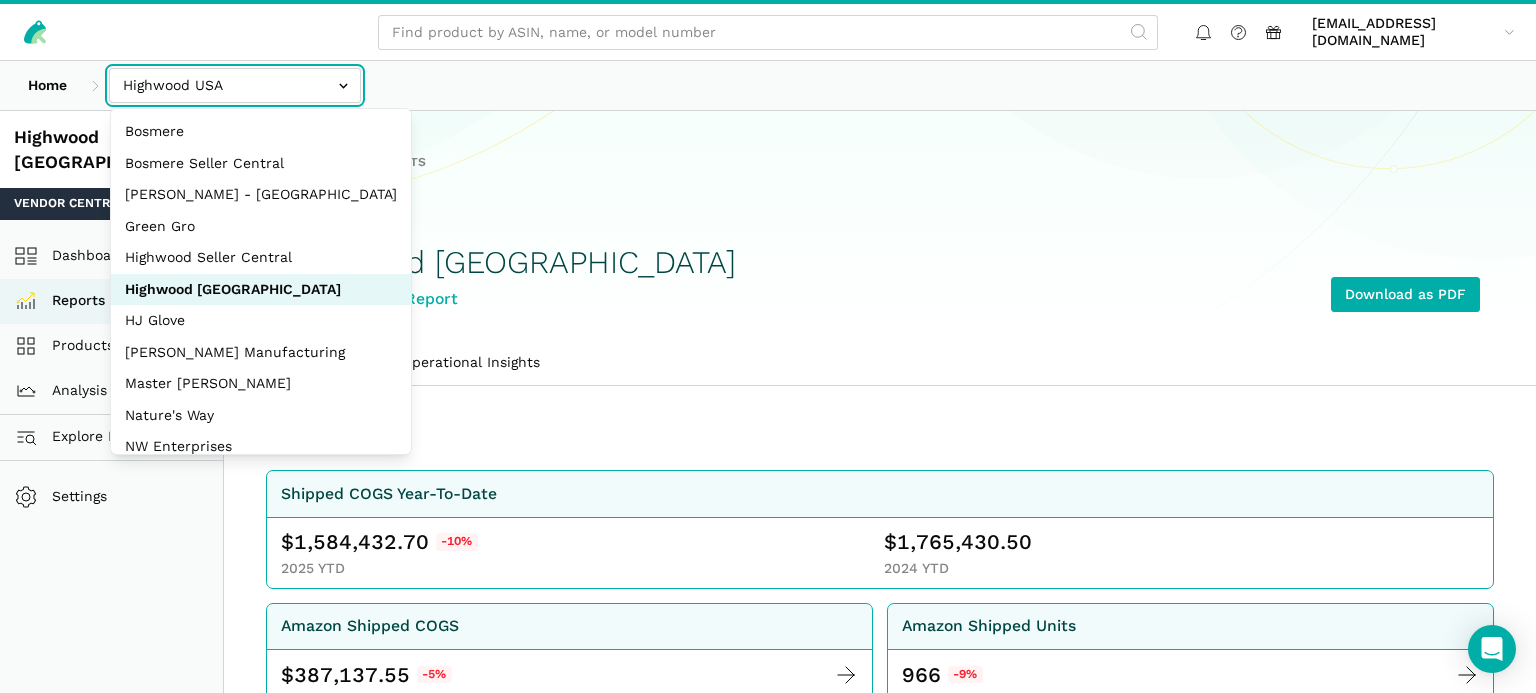 click at bounding box center (235, 85) 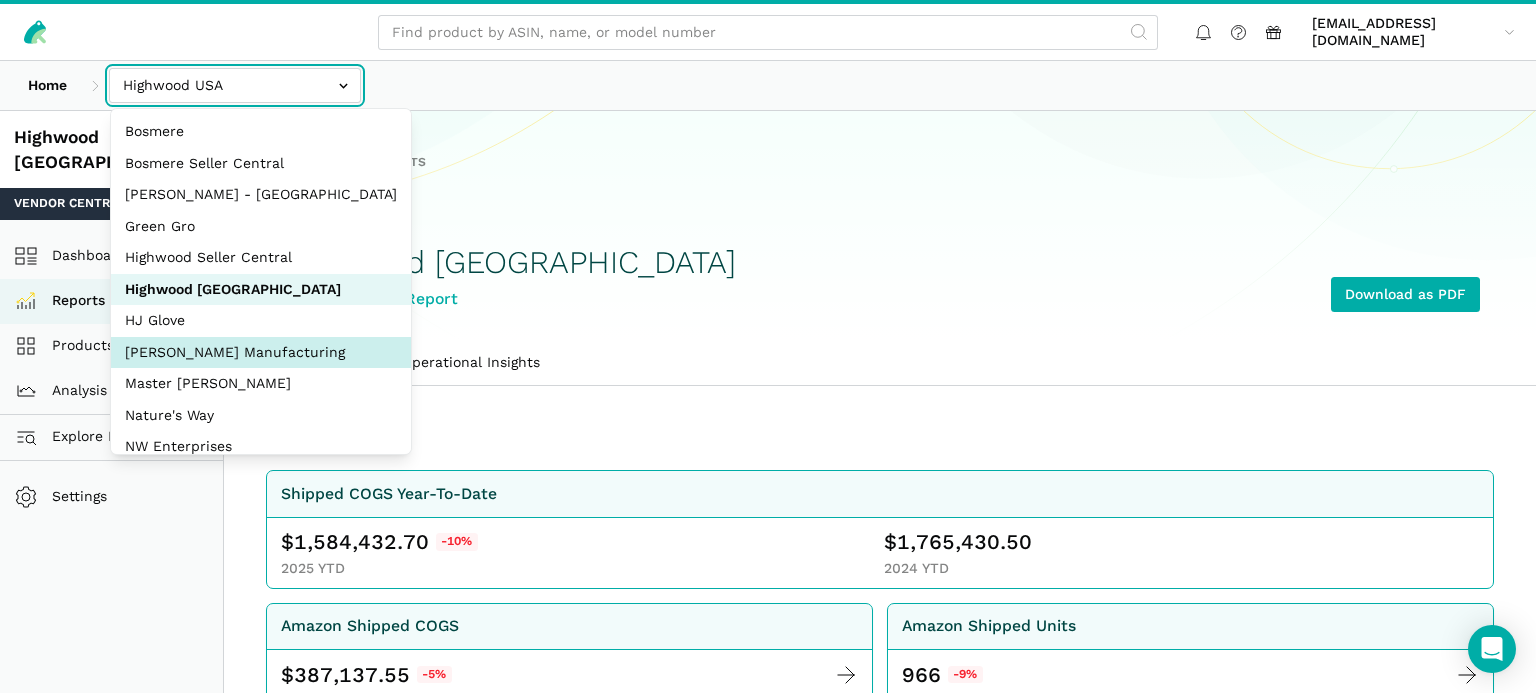 select on "edgvjSCTrEyZzyEBhBMrjuCR" 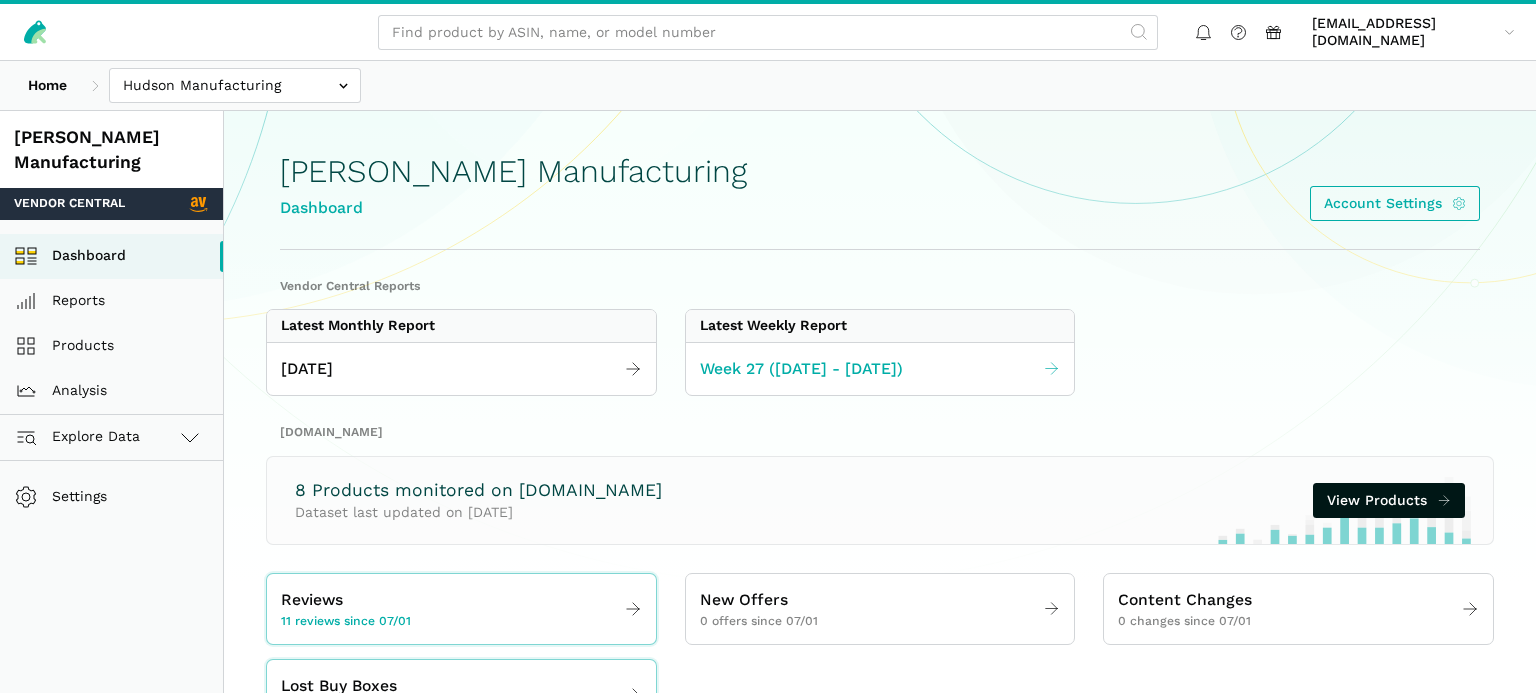 scroll, scrollTop: 0, scrollLeft: 0, axis: both 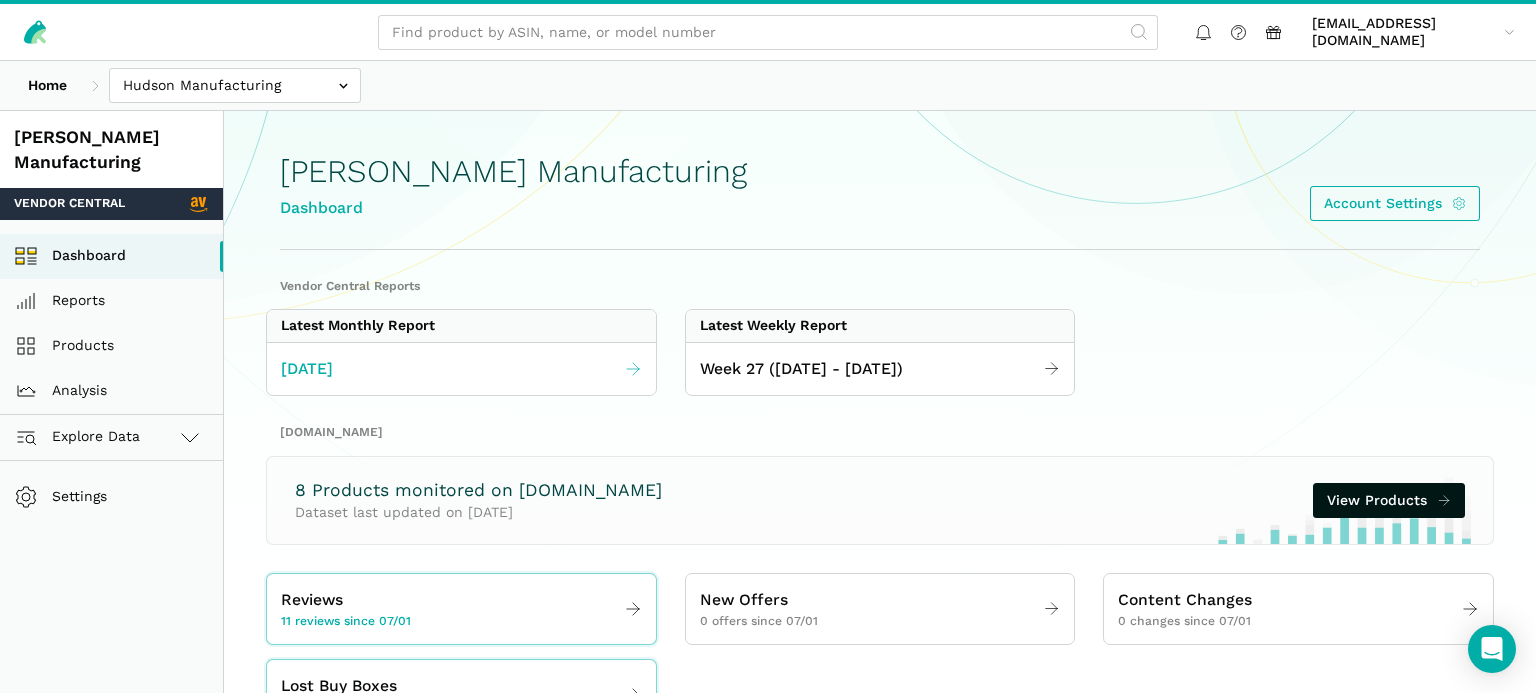click on "[DATE]" at bounding box center [307, 369] 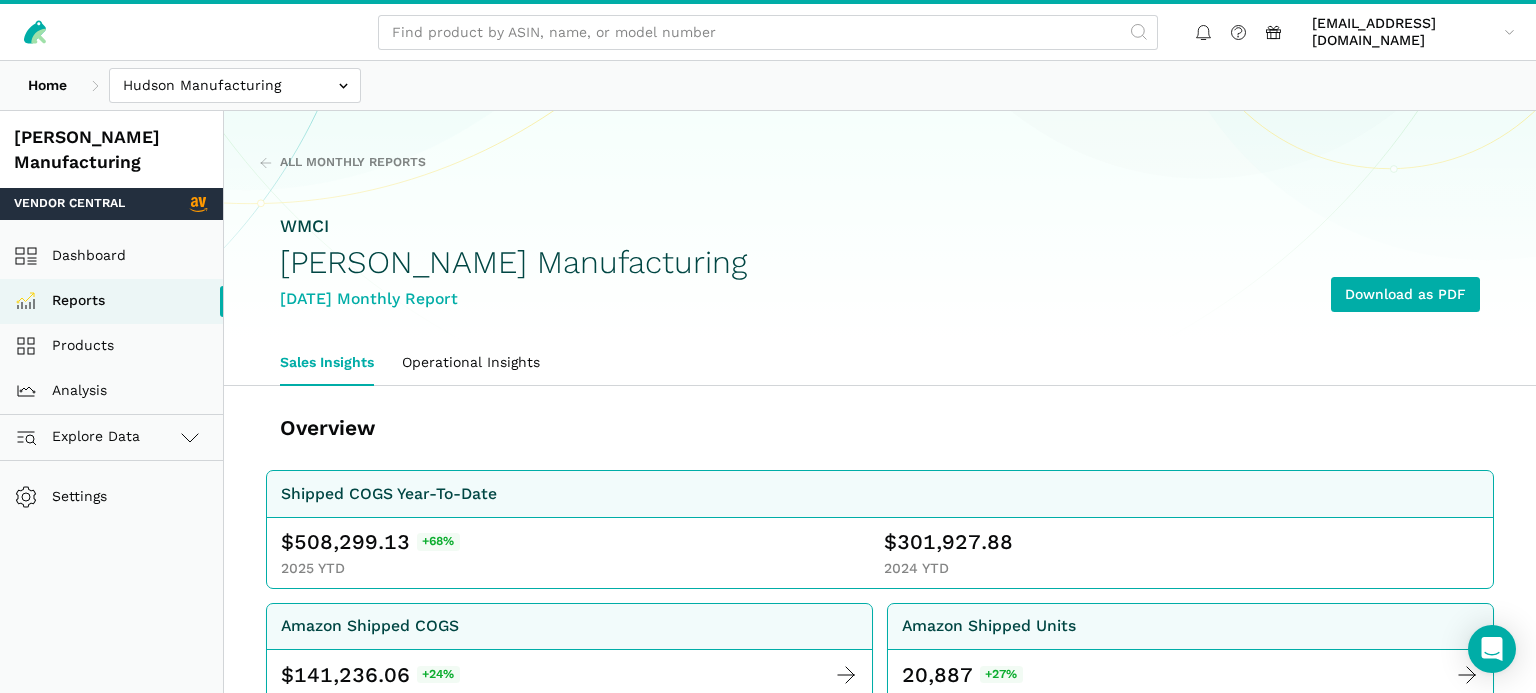 scroll, scrollTop: 0, scrollLeft: 0, axis: both 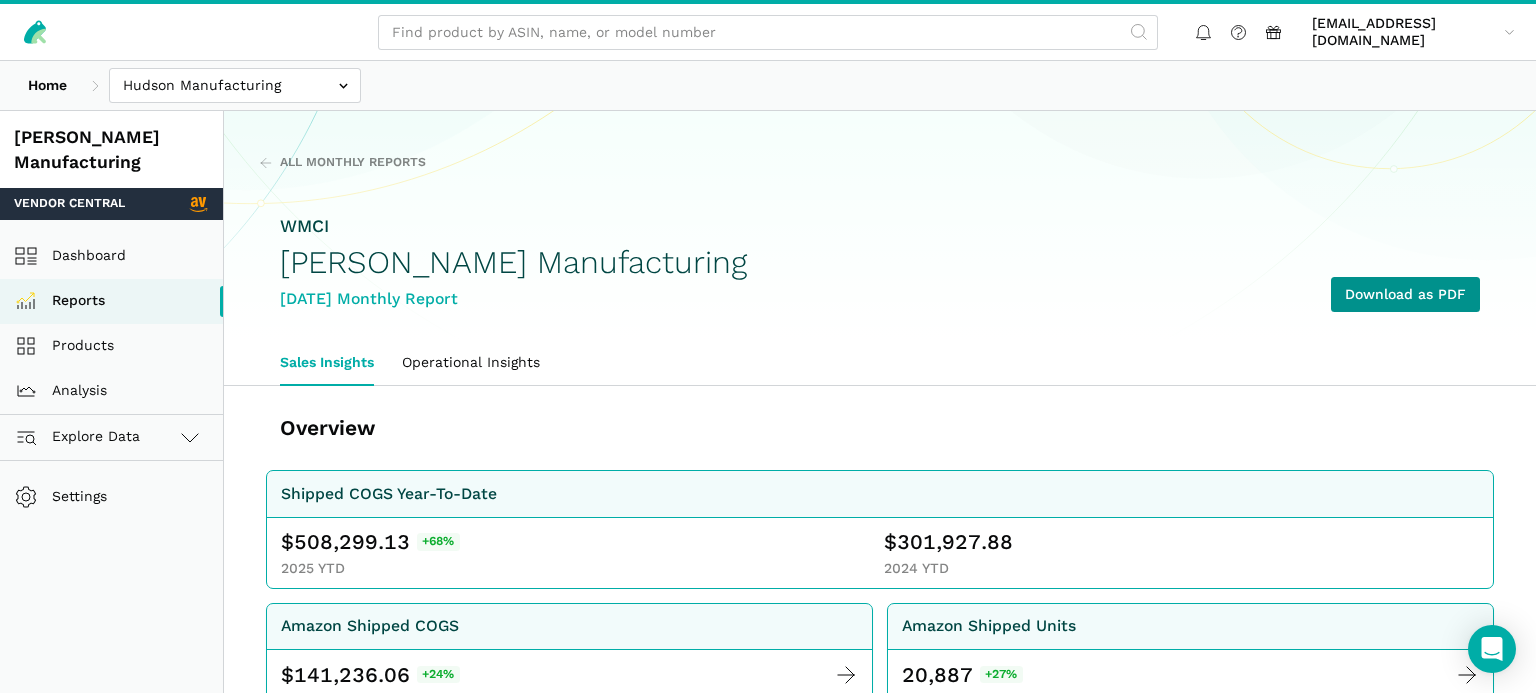 click on "Download as PDF" at bounding box center [1405, 294] 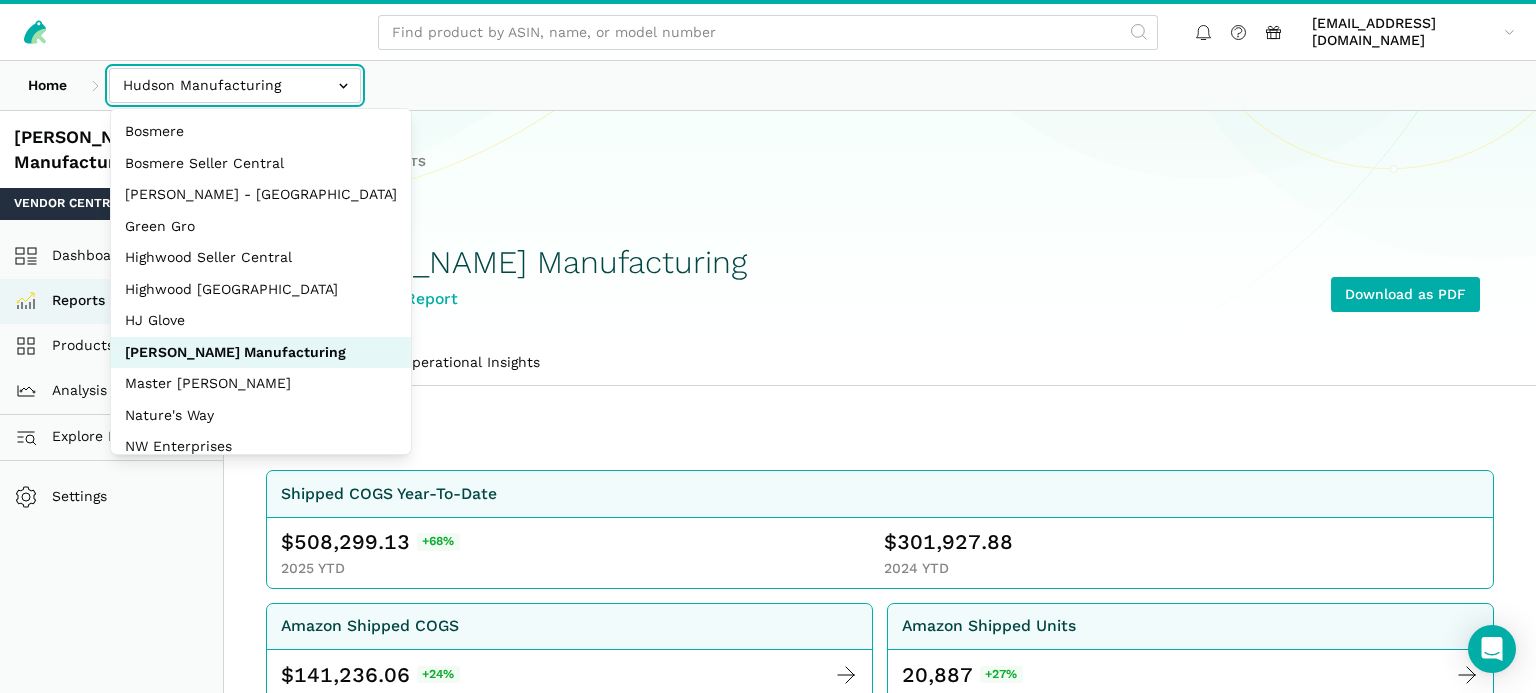 click at bounding box center (235, 85) 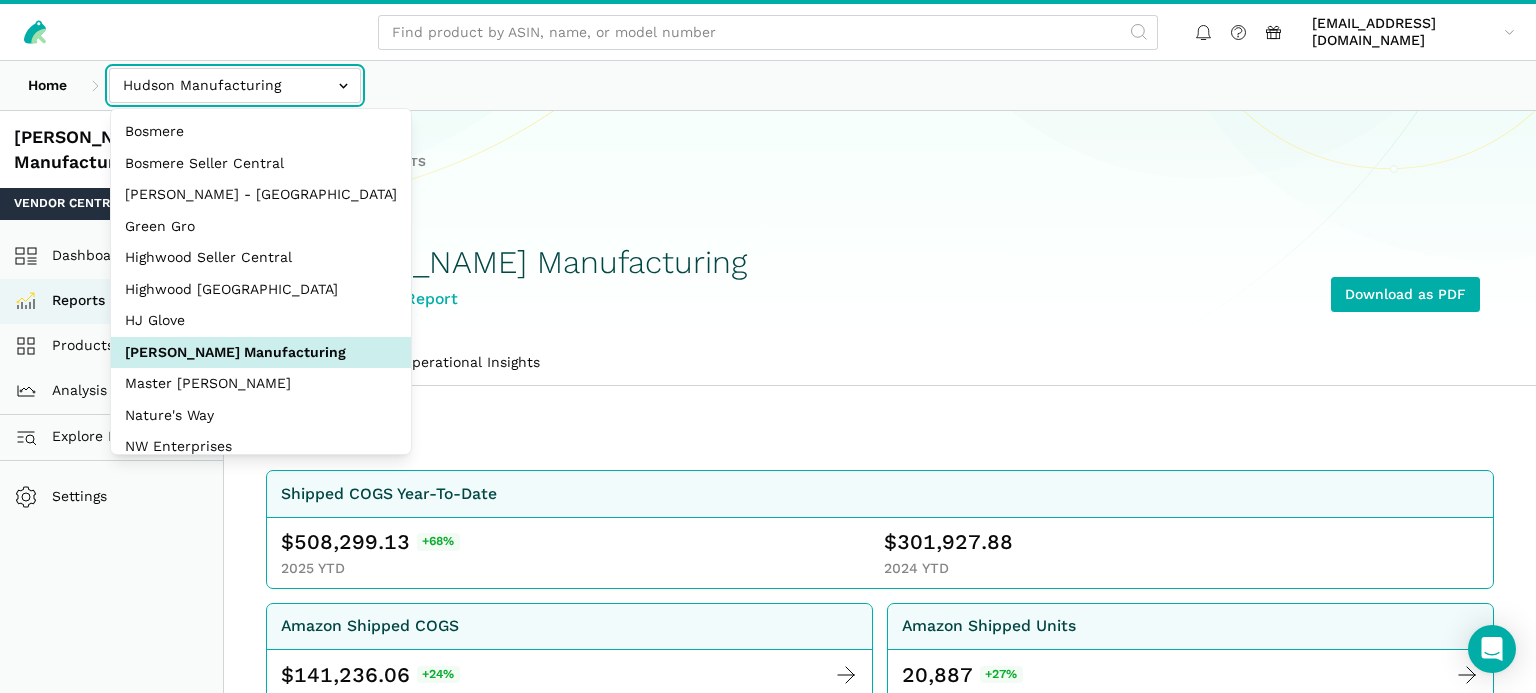scroll, scrollTop: 384, scrollLeft: 0, axis: vertical 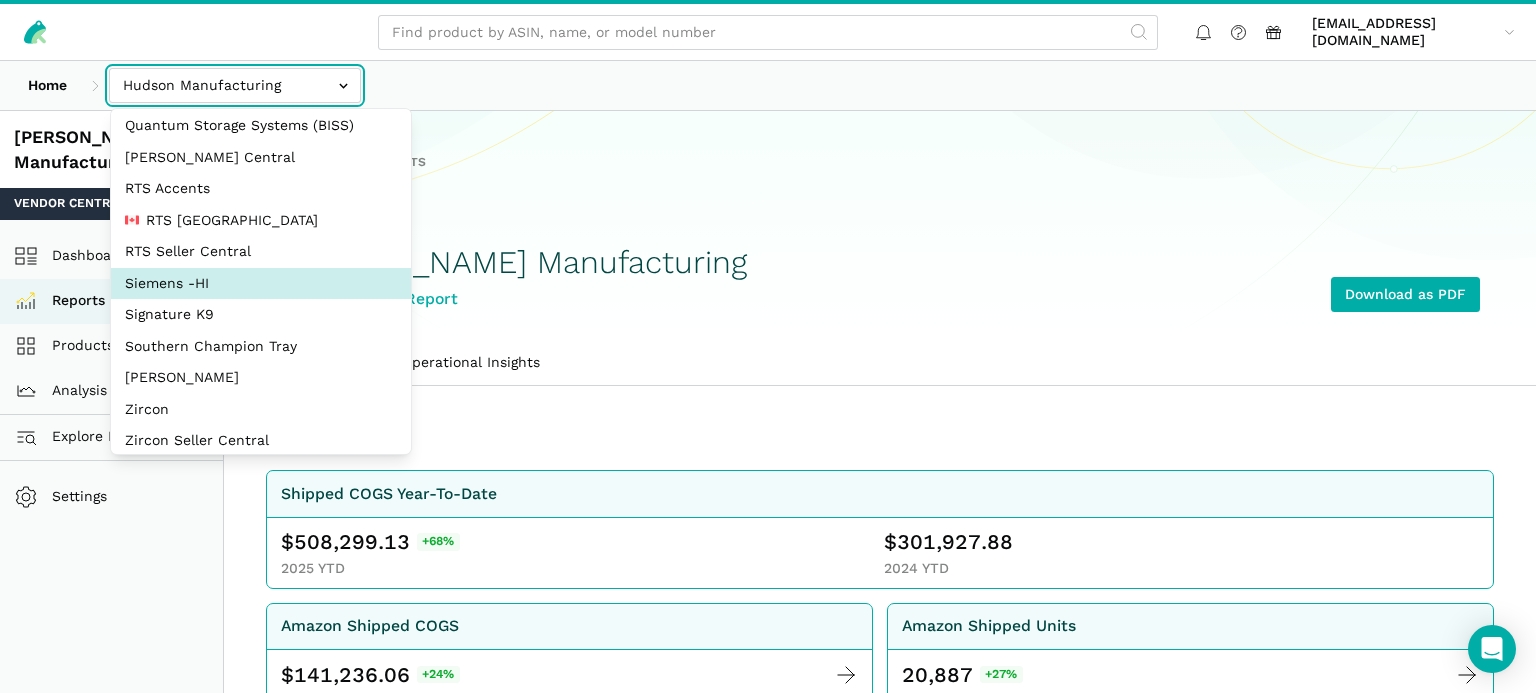 select on "aDDa4D2bScHmucdhFWw6Jf5i" 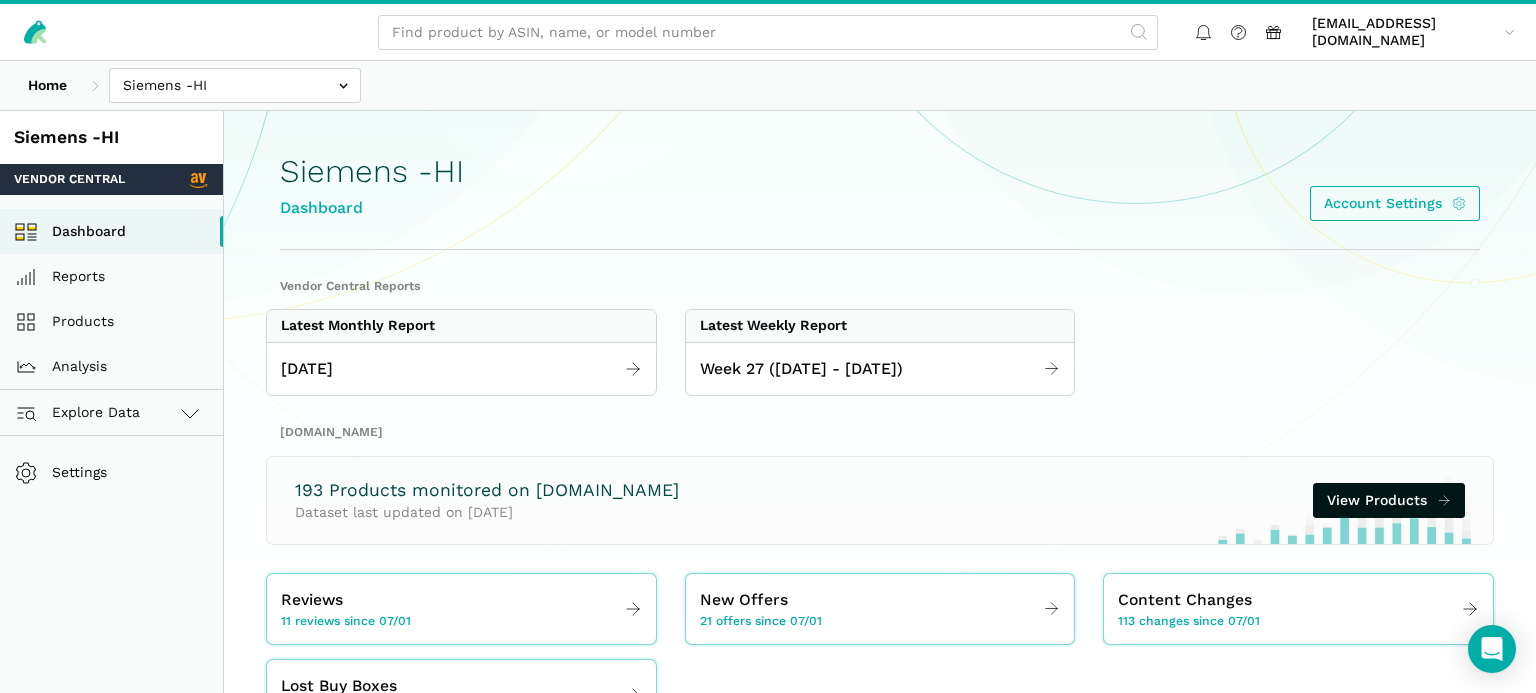 scroll, scrollTop: 0, scrollLeft: 0, axis: both 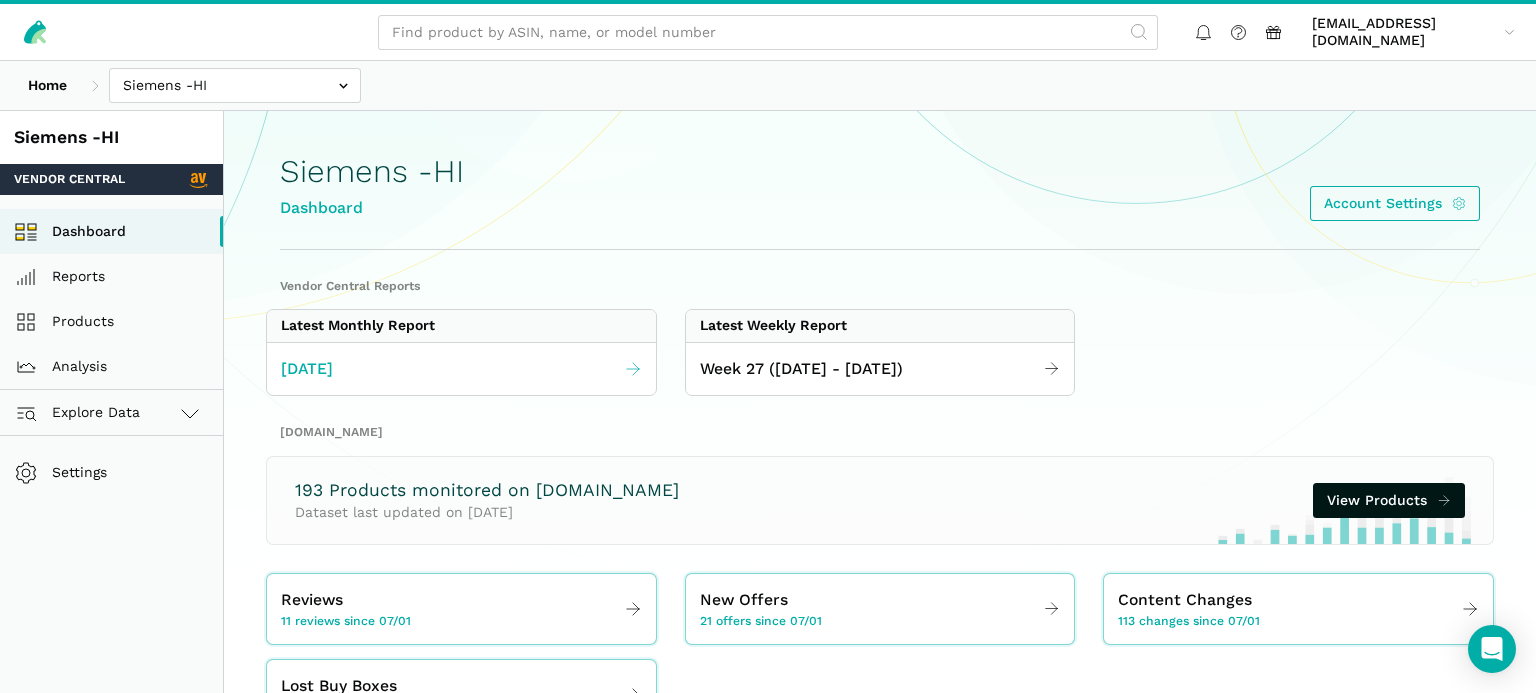 click on "[DATE]" at bounding box center [307, 369] 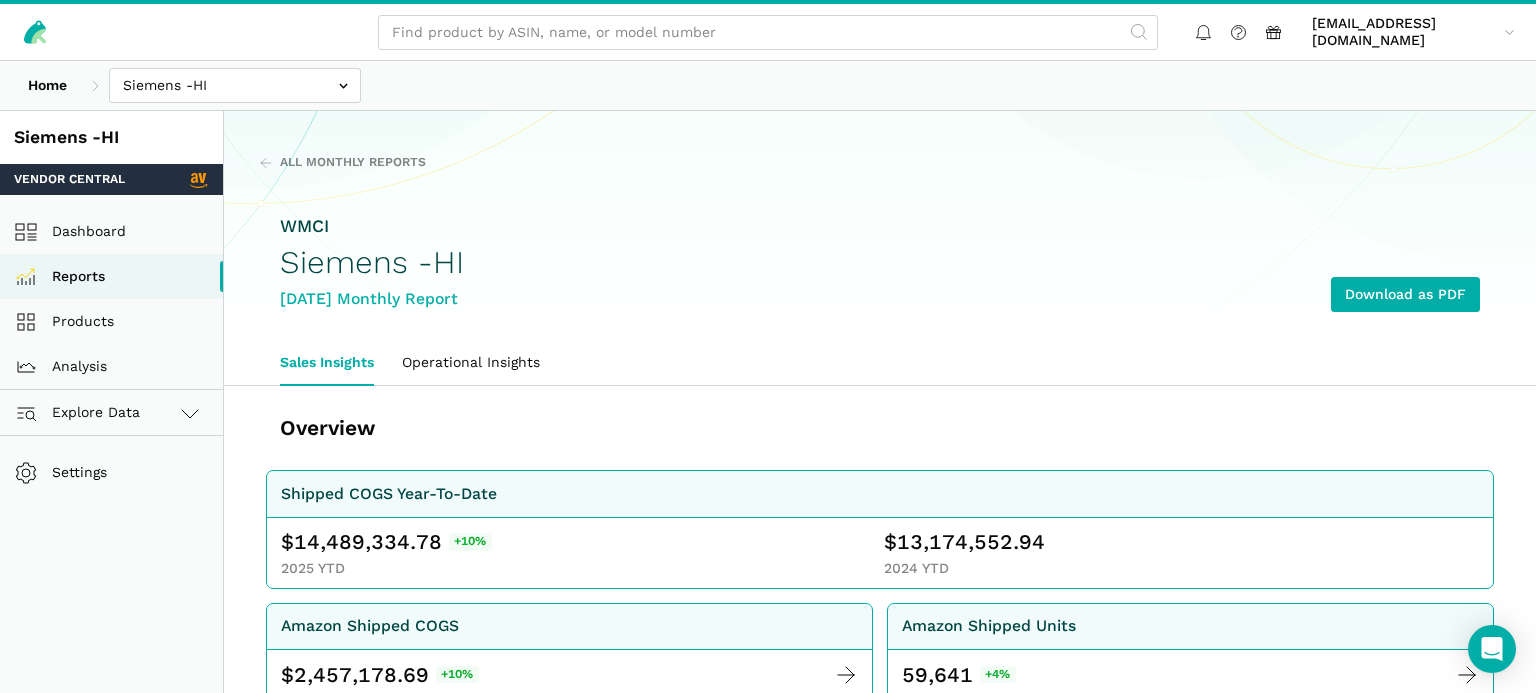 scroll, scrollTop: 0, scrollLeft: 0, axis: both 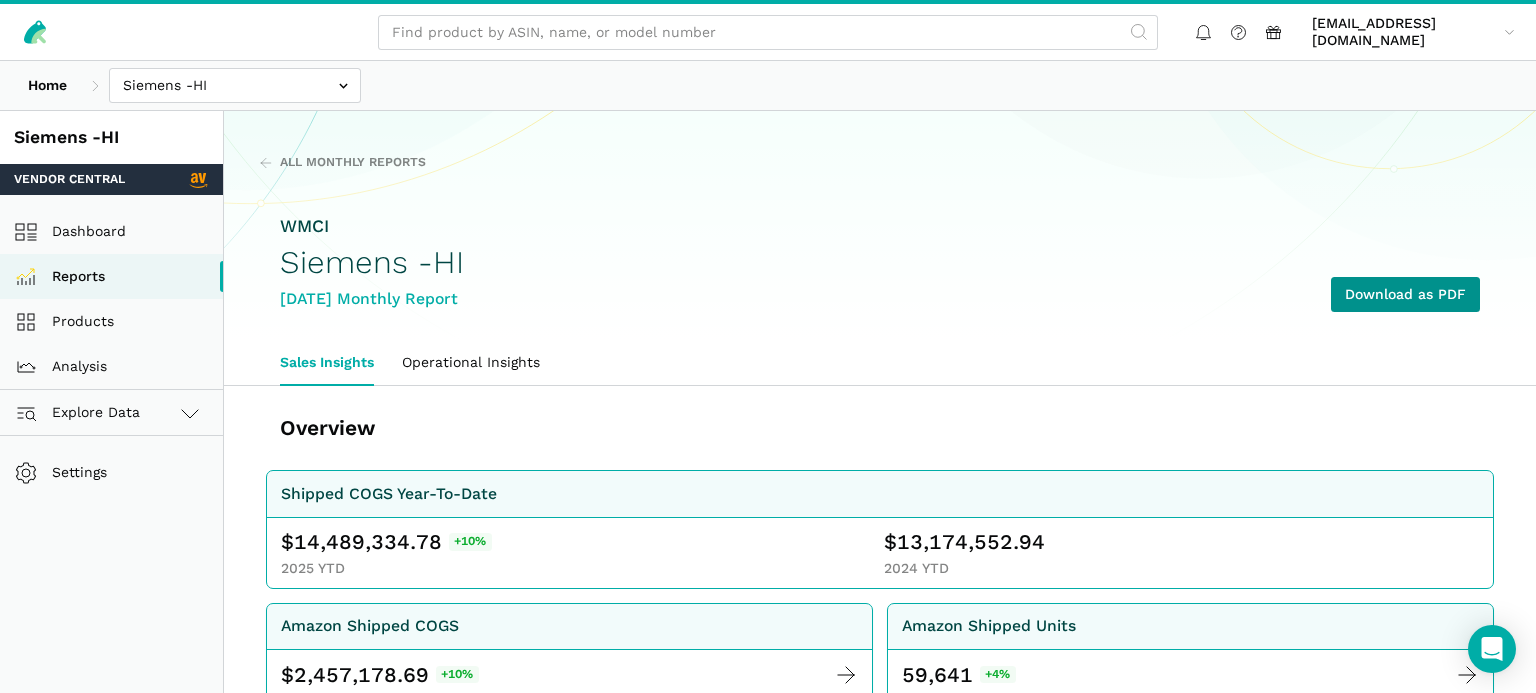 click on "Download as PDF" at bounding box center (1405, 294) 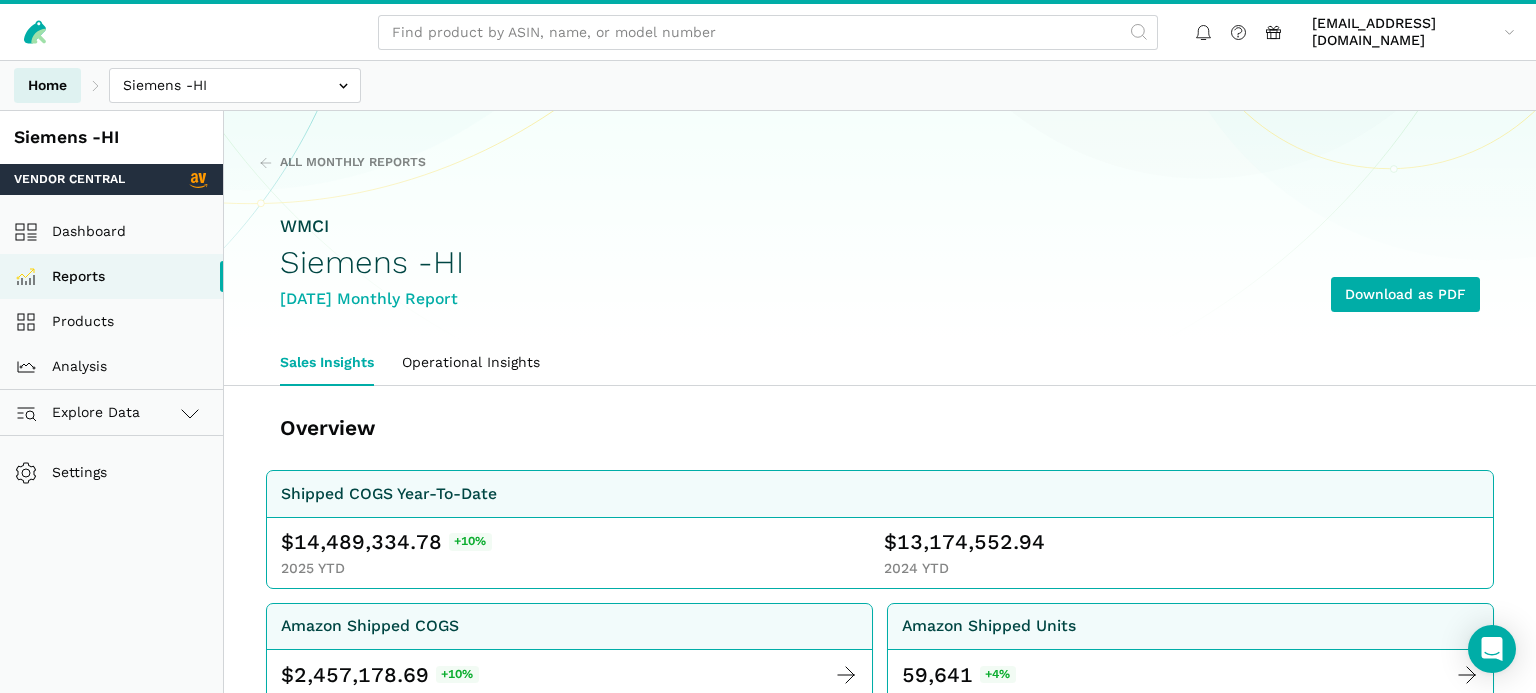 click on "Home" at bounding box center (47, 85) 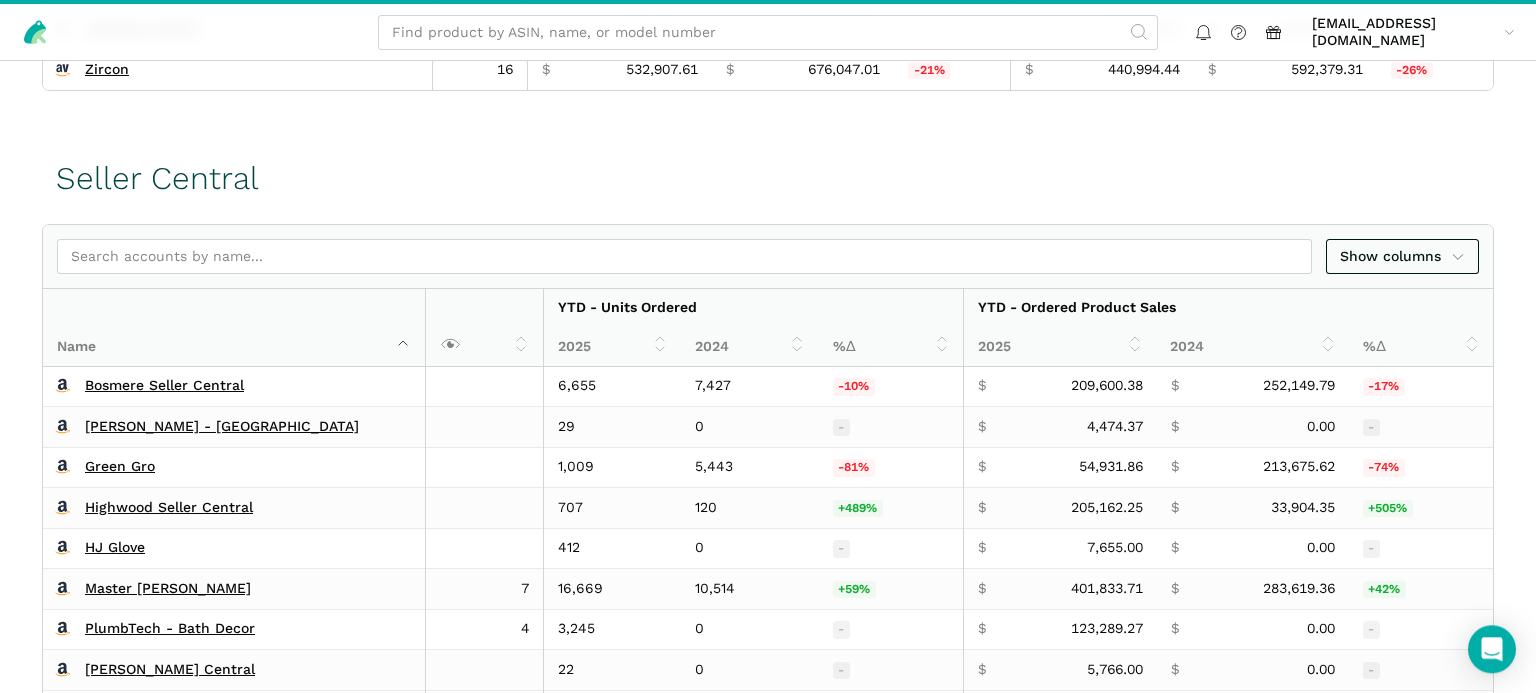 scroll, scrollTop: 1332, scrollLeft: 0, axis: vertical 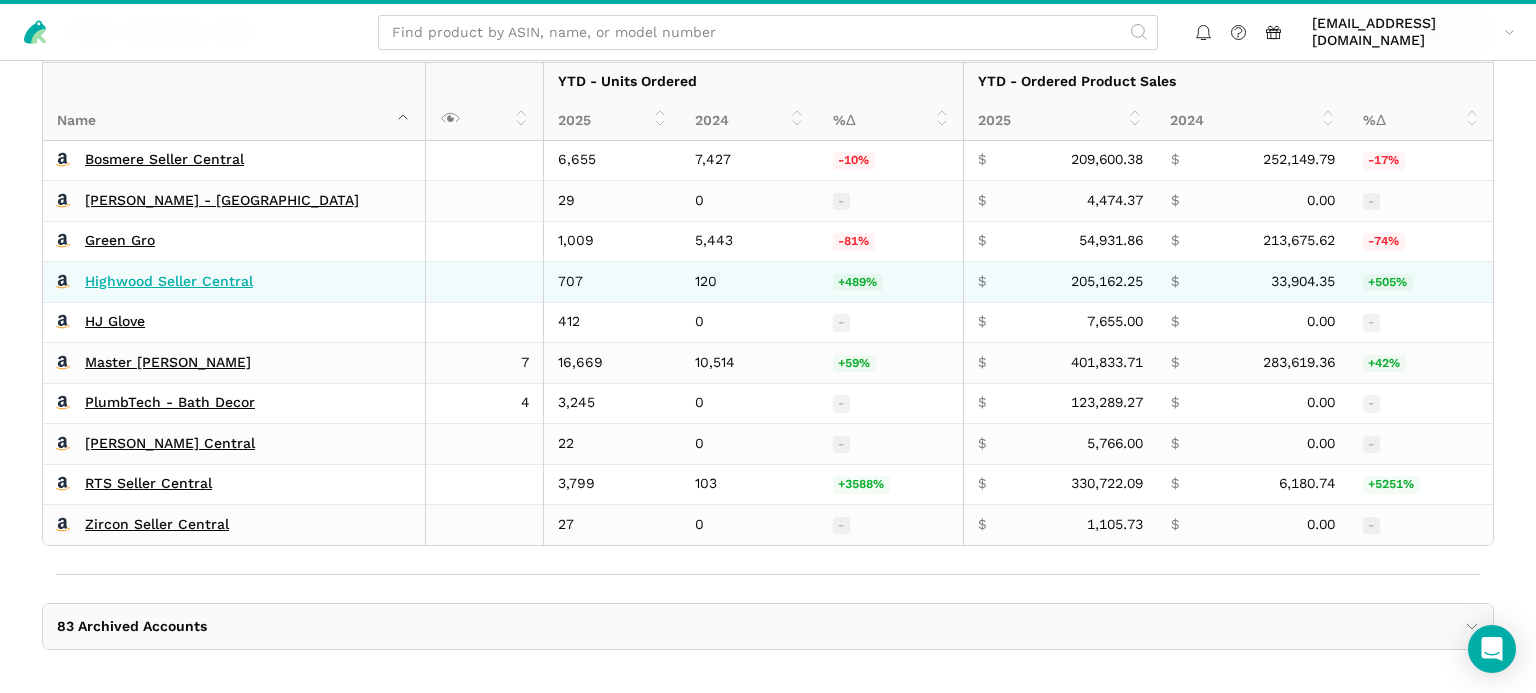 click on "Highwood Seller Central" at bounding box center [169, 282] 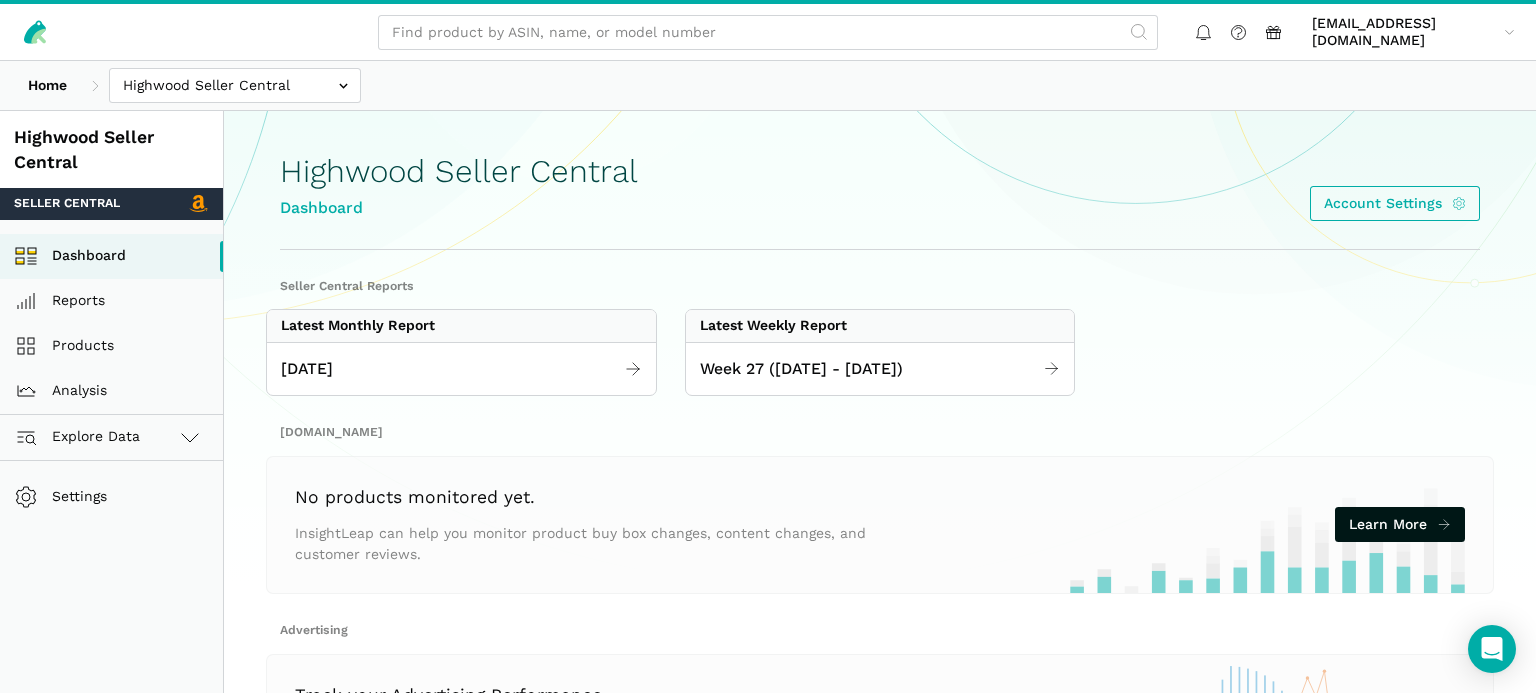 scroll, scrollTop: 0, scrollLeft: 0, axis: both 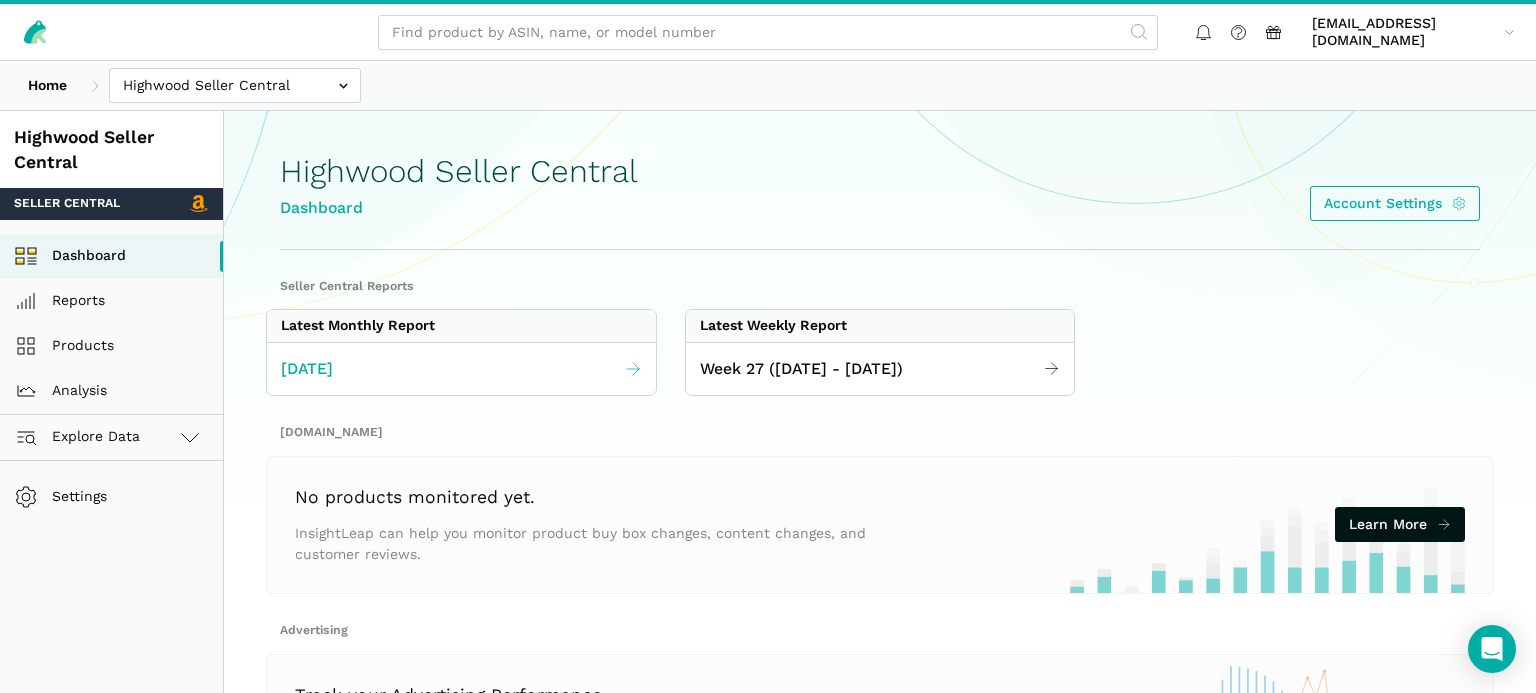 drag, startPoint x: 334, startPoint y: 370, endPoint x: 348, endPoint y: 364, distance: 15.231546 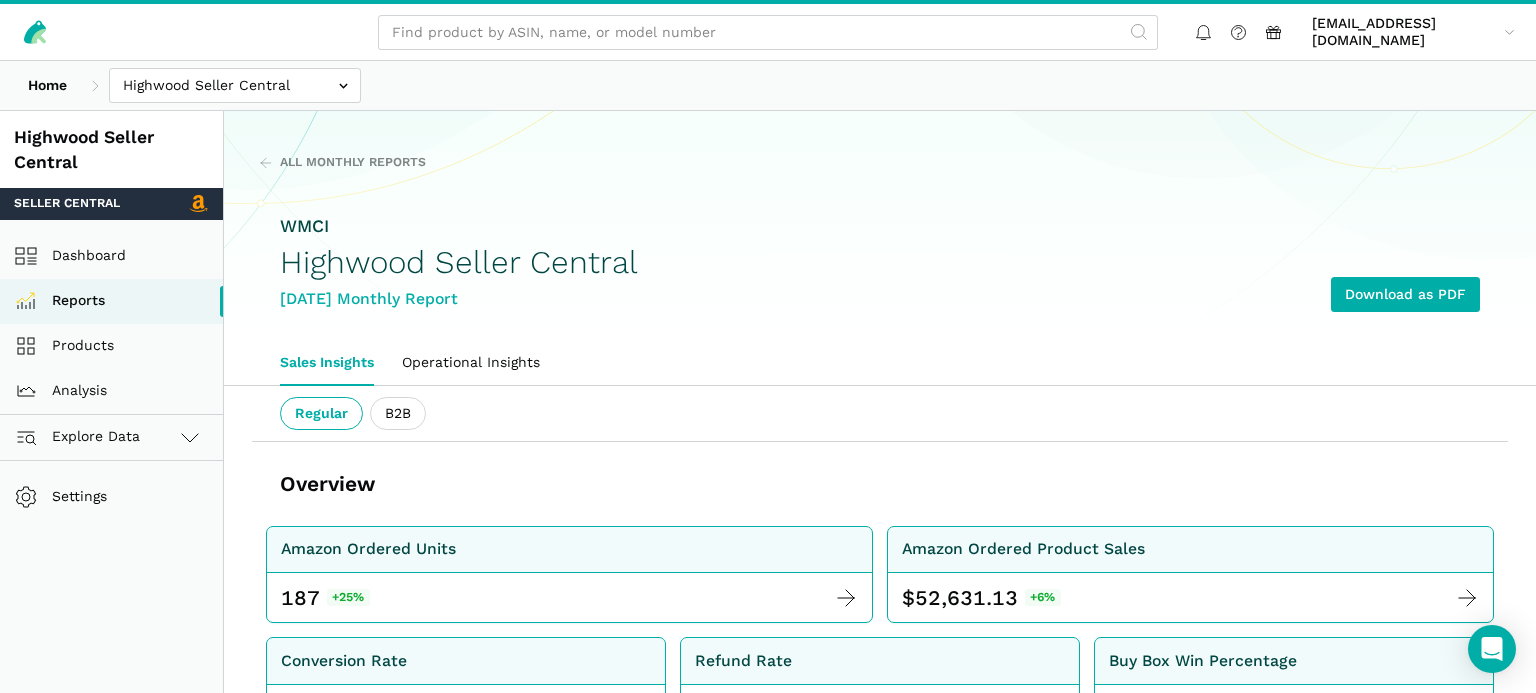scroll, scrollTop: 0, scrollLeft: 0, axis: both 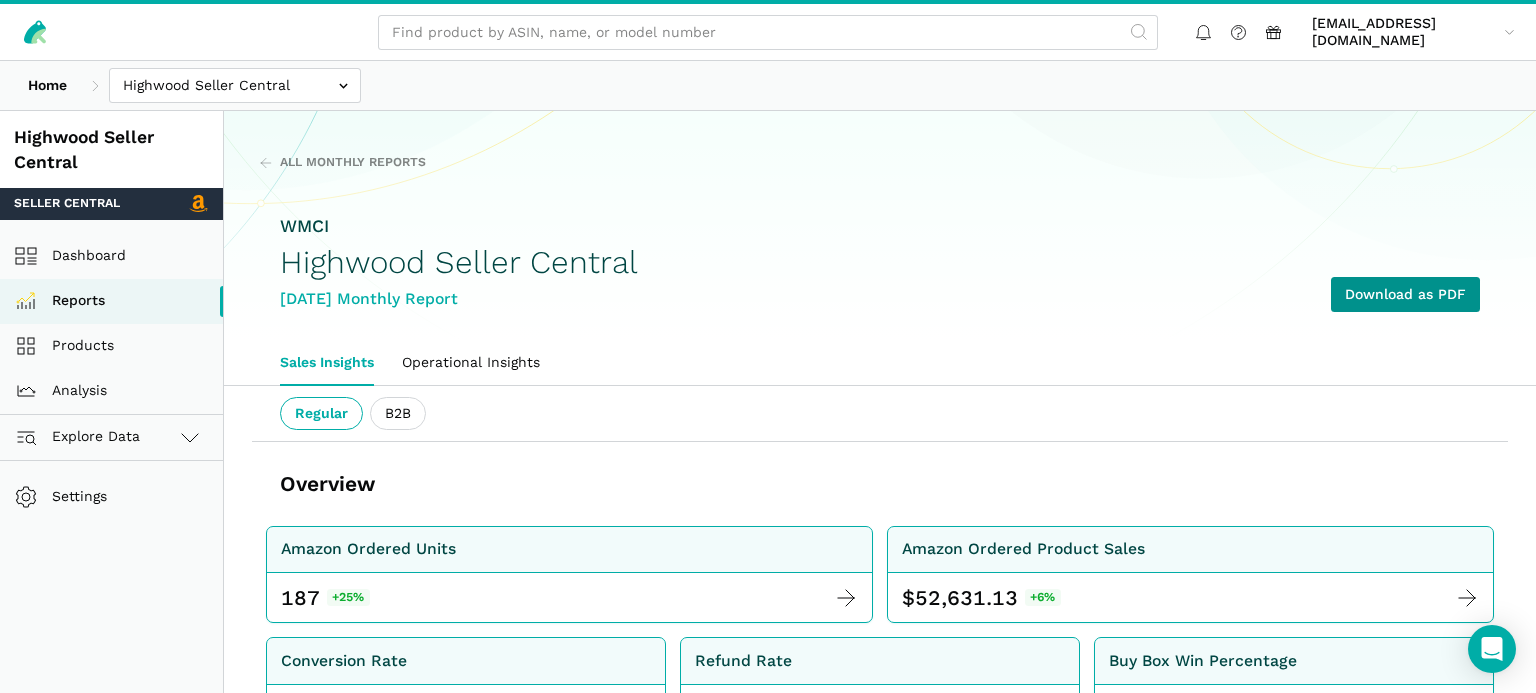 click on "Download as PDF" at bounding box center [1405, 294] 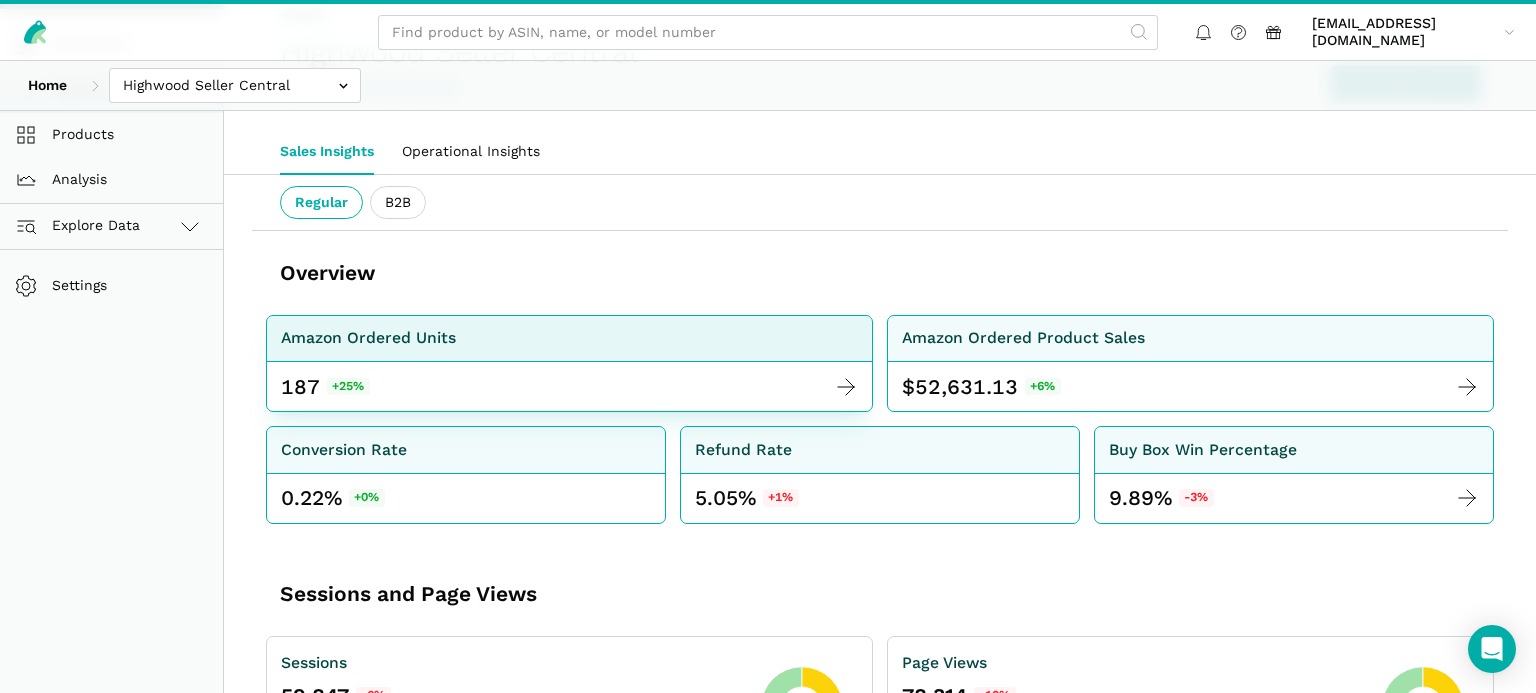 scroll, scrollTop: 0, scrollLeft: 0, axis: both 